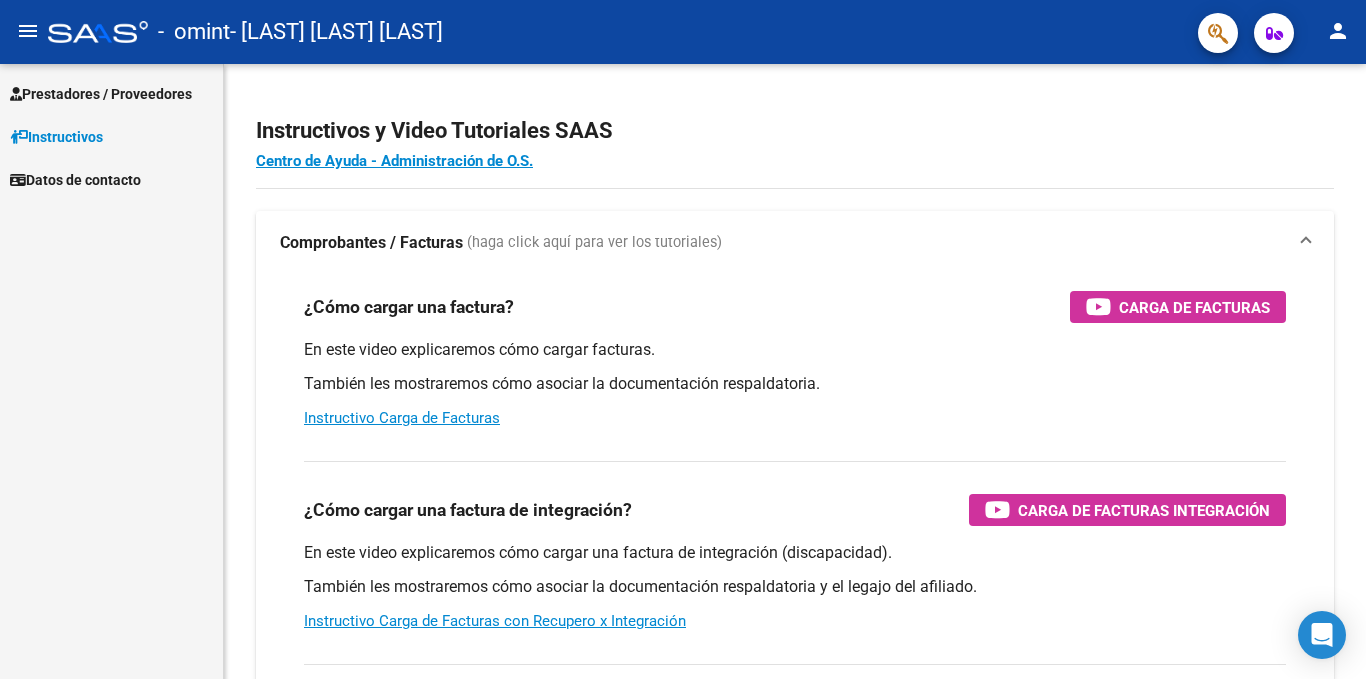 scroll, scrollTop: 0, scrollLeft: 0, axis: both 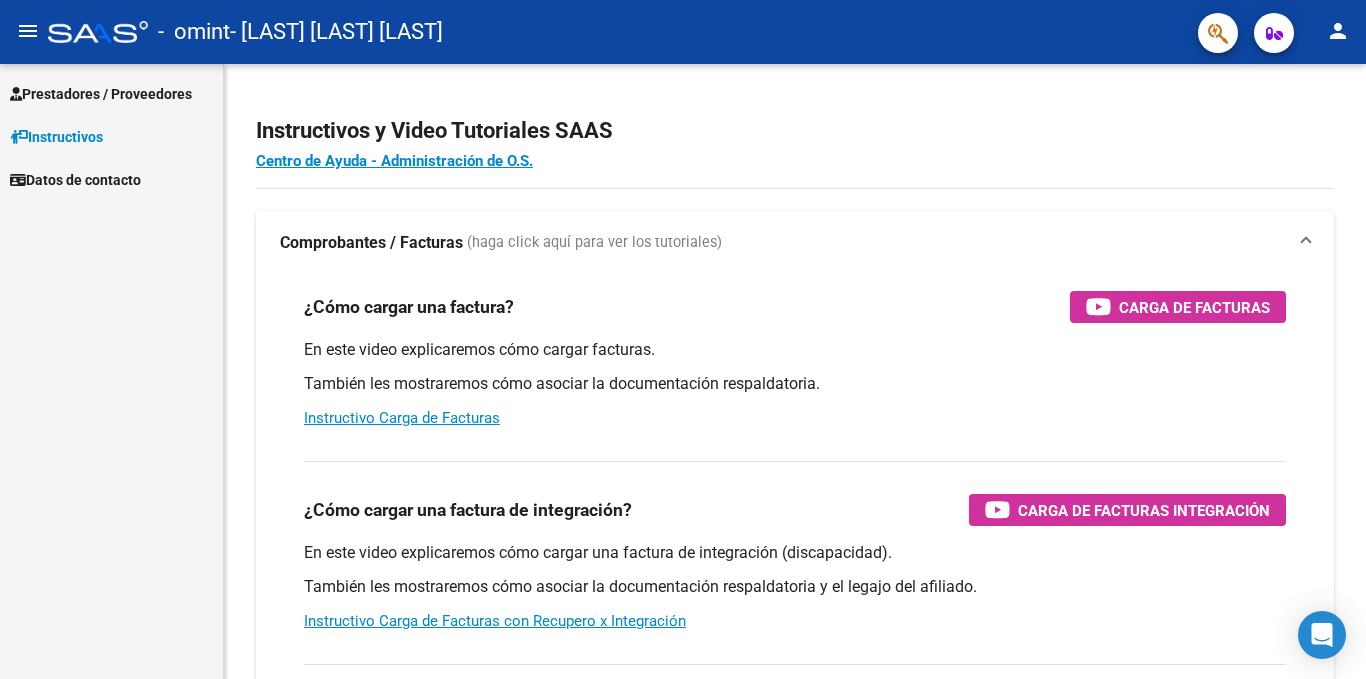 click on "Prestadores / Proveedores" at bounding box center [101, 94] 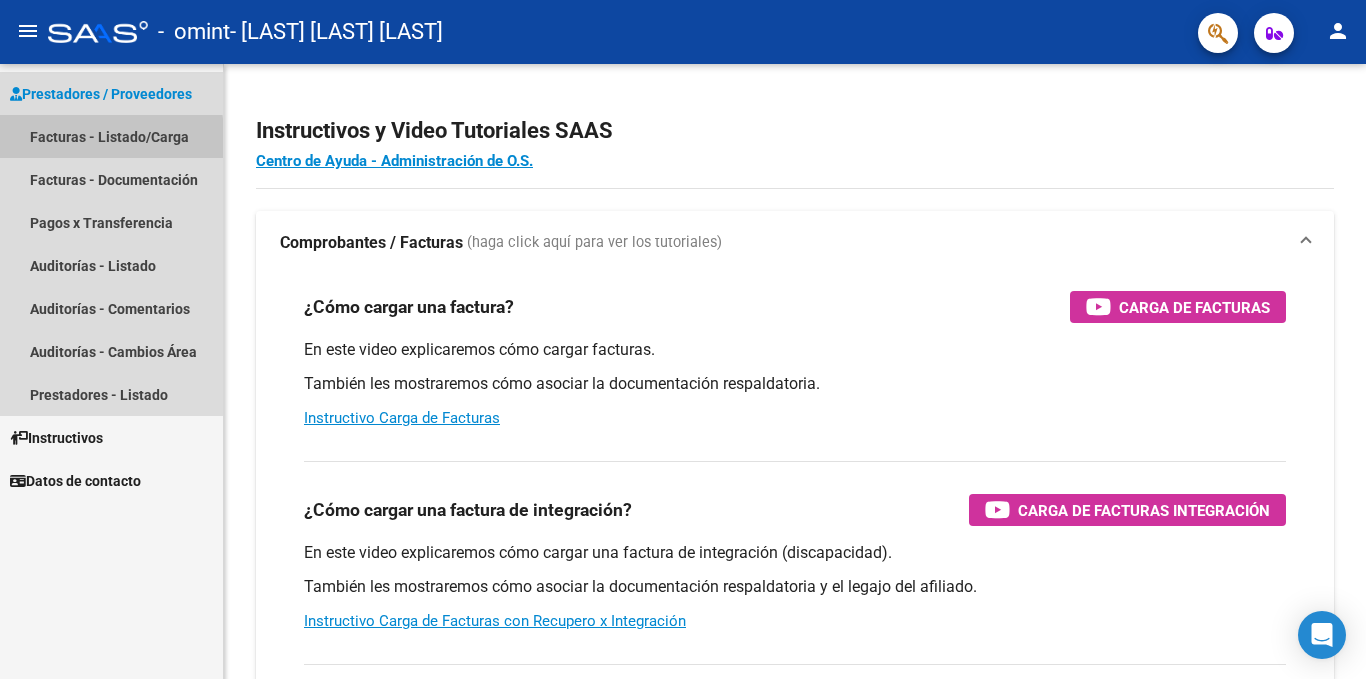click on "Facturas - Listado/Carga" at bounding box center (111, 136) 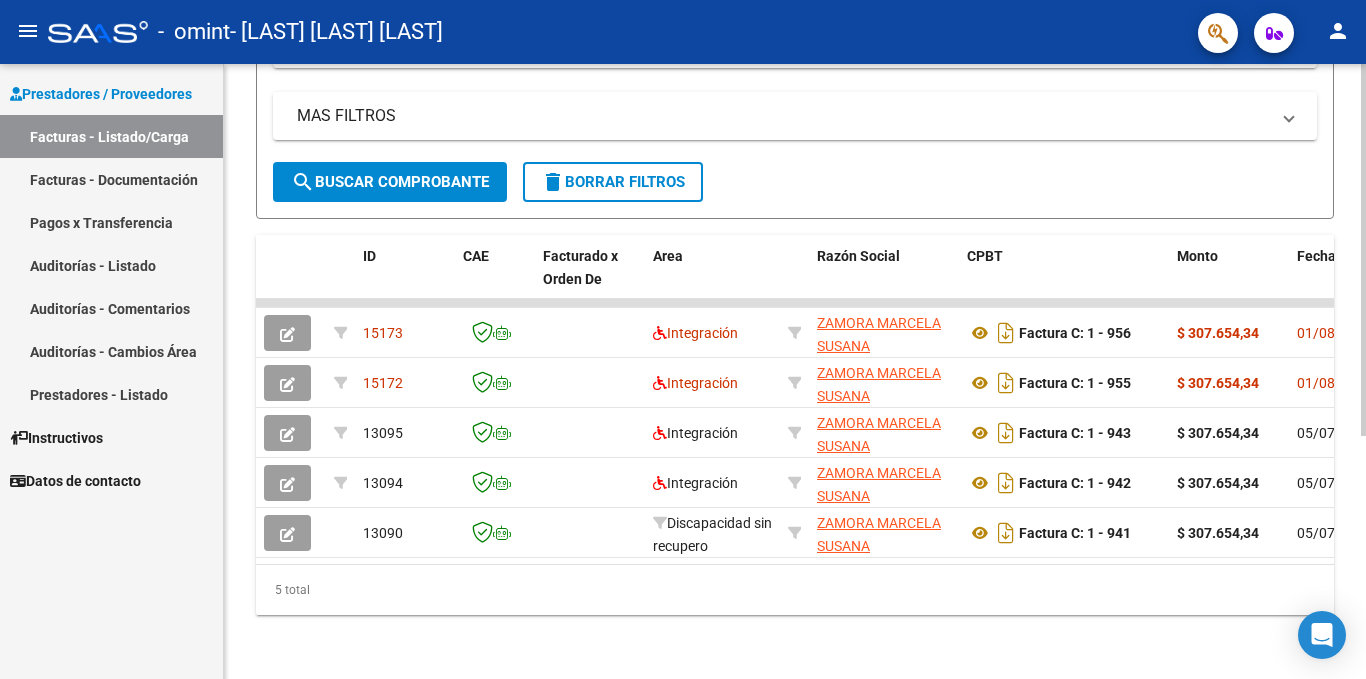 scroll, scrollTop: 403, scrollLeft: 0, axis: vertical 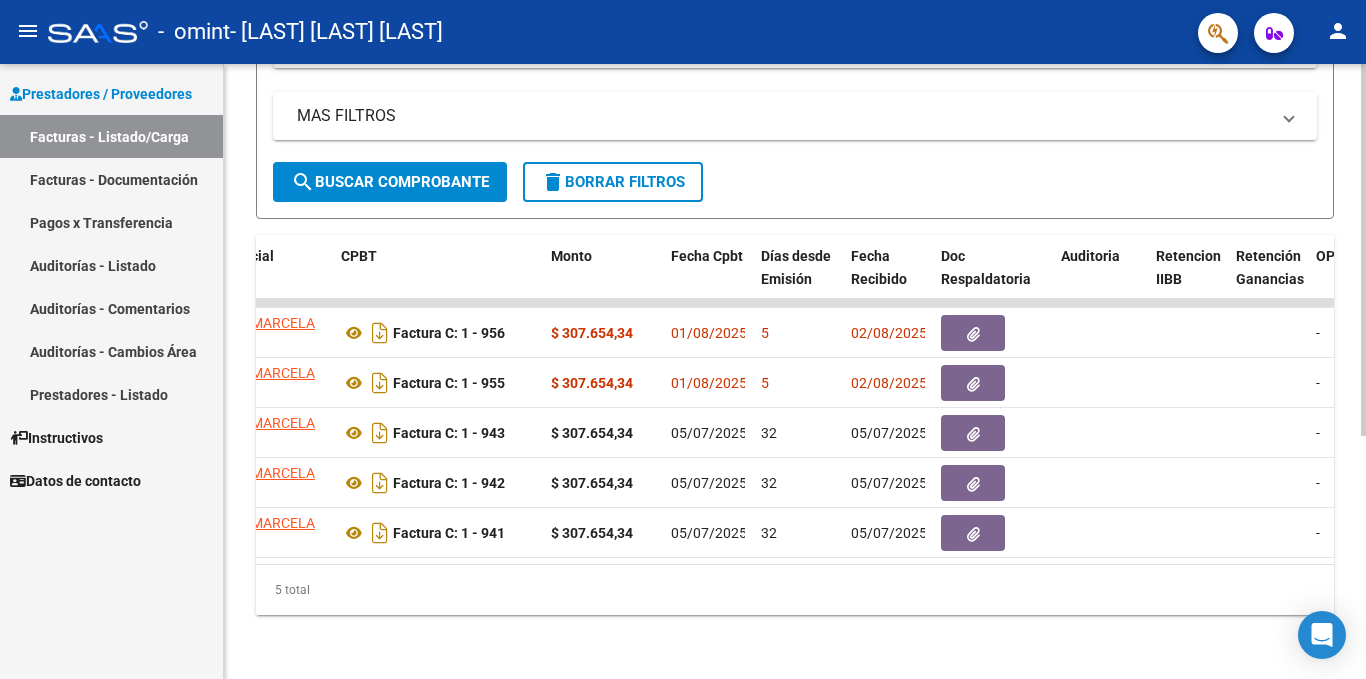 drag, startPoint x: 1329, startPoint y: 565, endPoint x: 1345, endPoint y: 590, distance: 29.681644 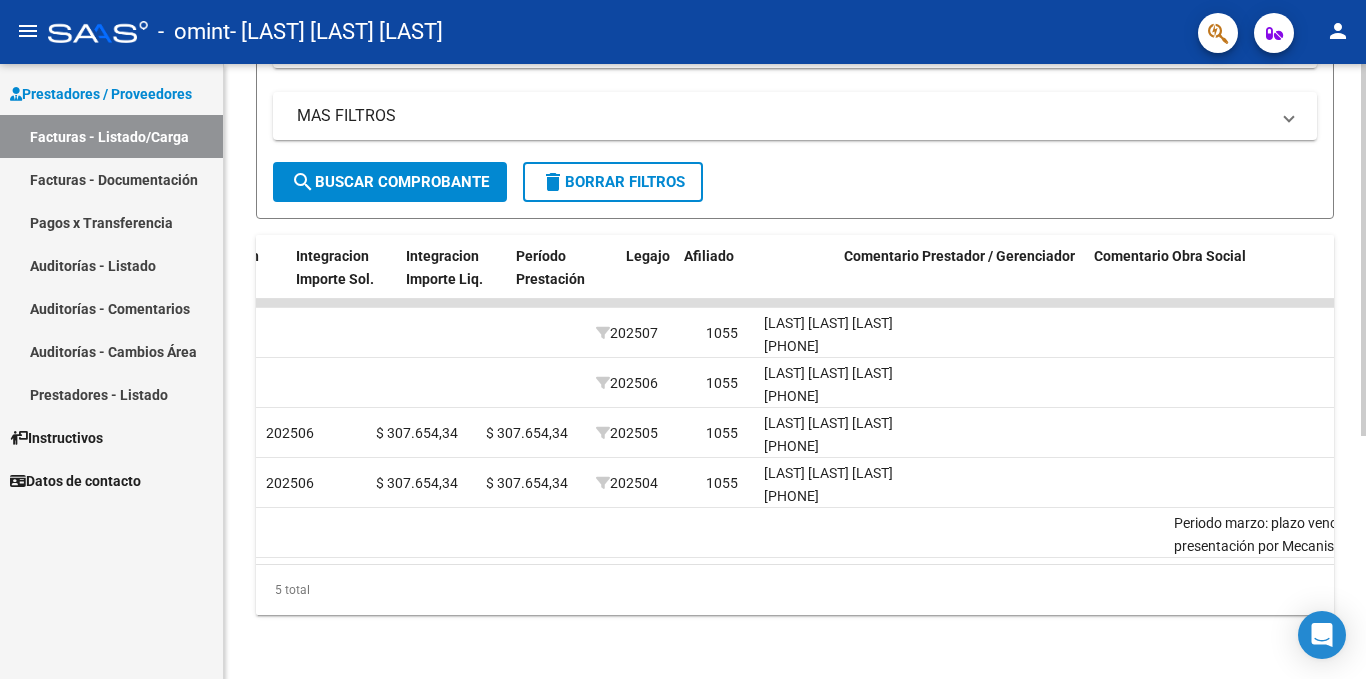 scroll, scrollTop: 0, scrollLeft: 2439, axis: horizontal 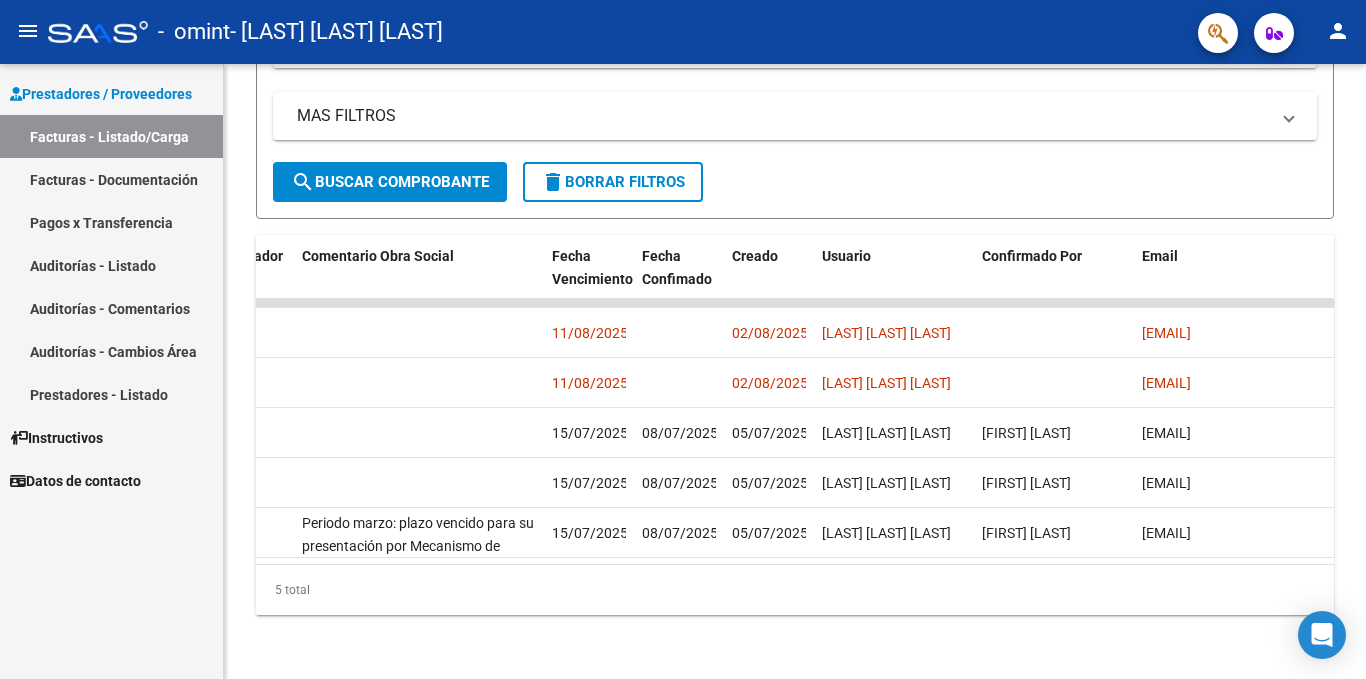 click on "Facturas - Documentación" at bounding box center [111, 179] 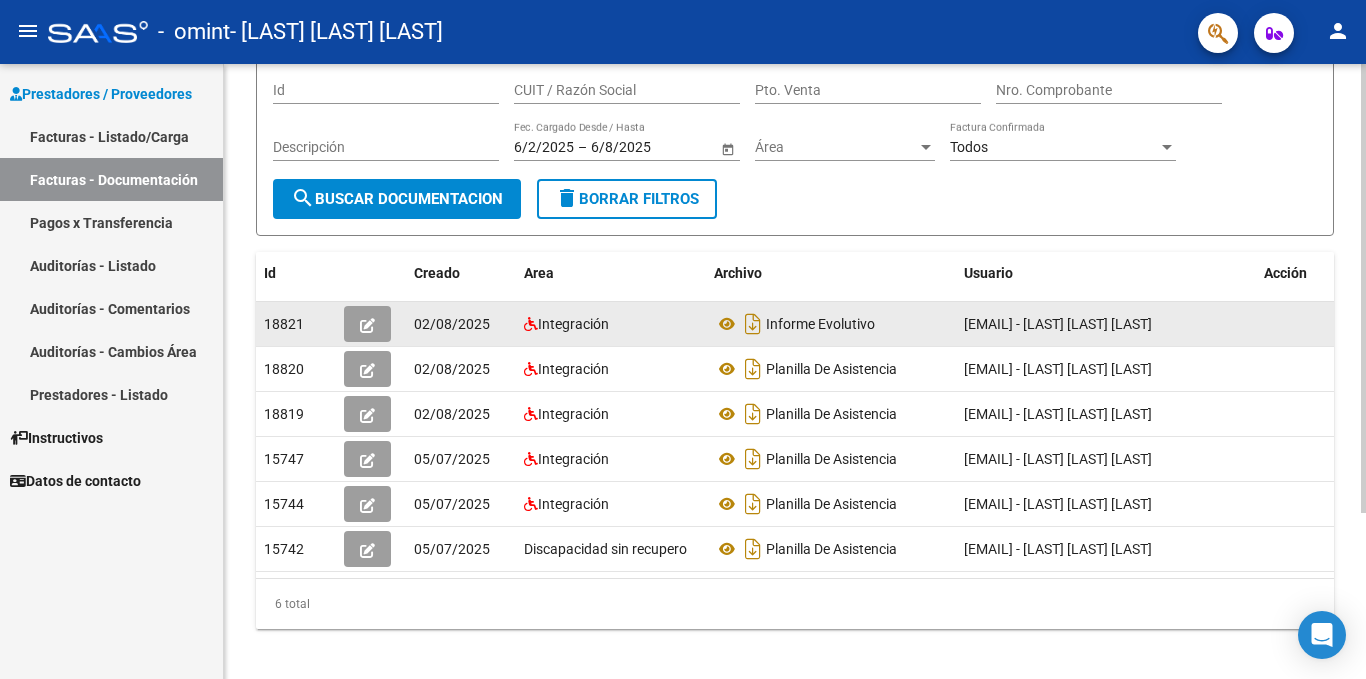 scroll, scrollTop: 228, scrollLeft: 0, axis: vertical 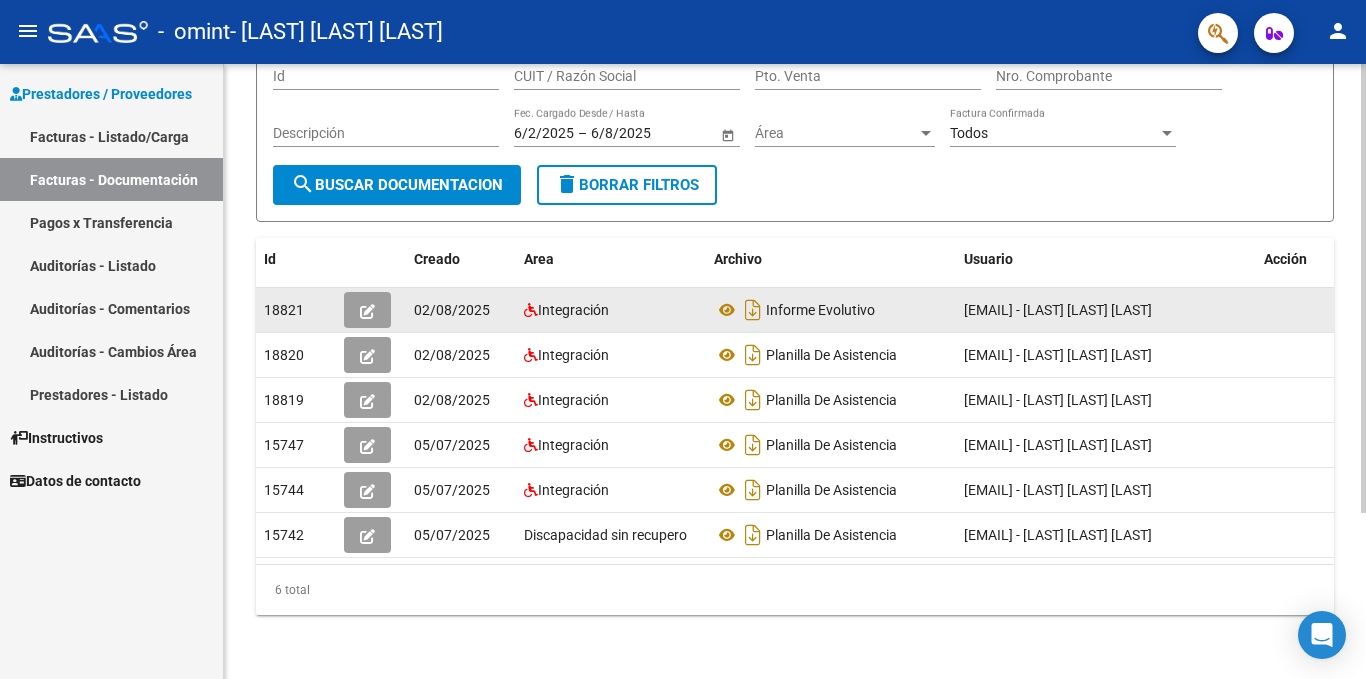 click 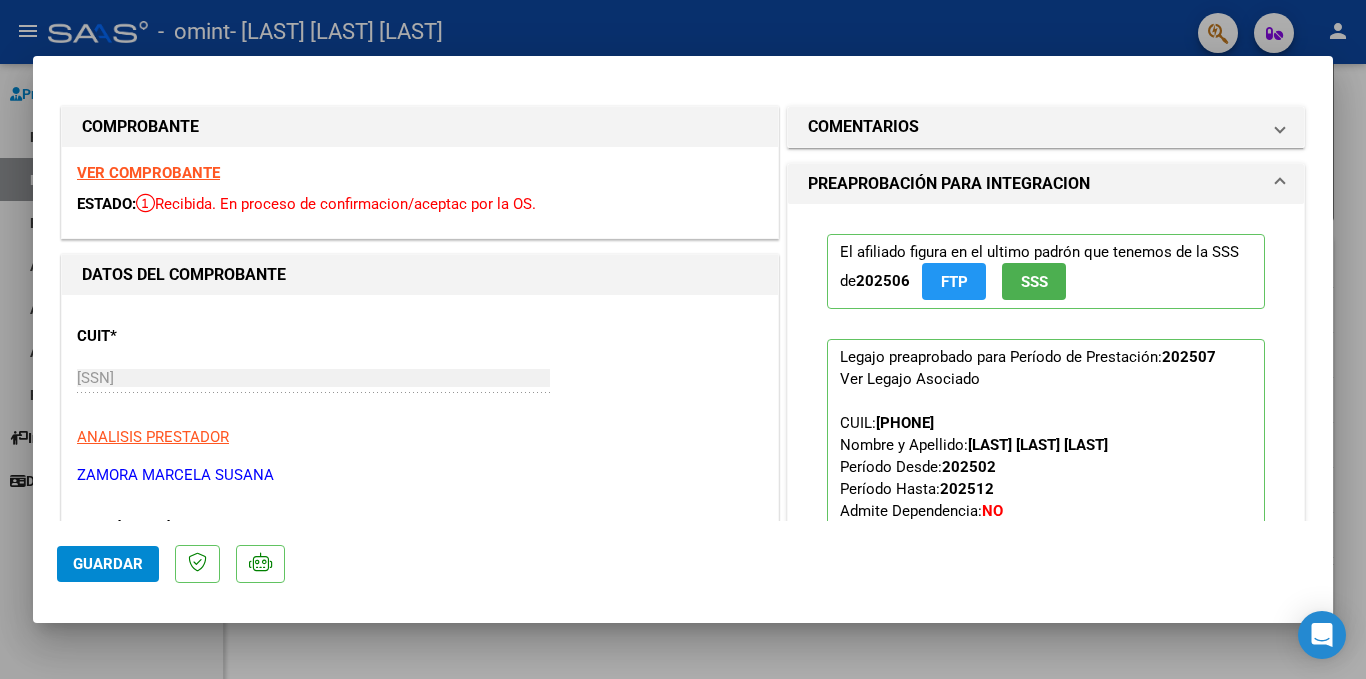 click at bounding box center (683, 339) 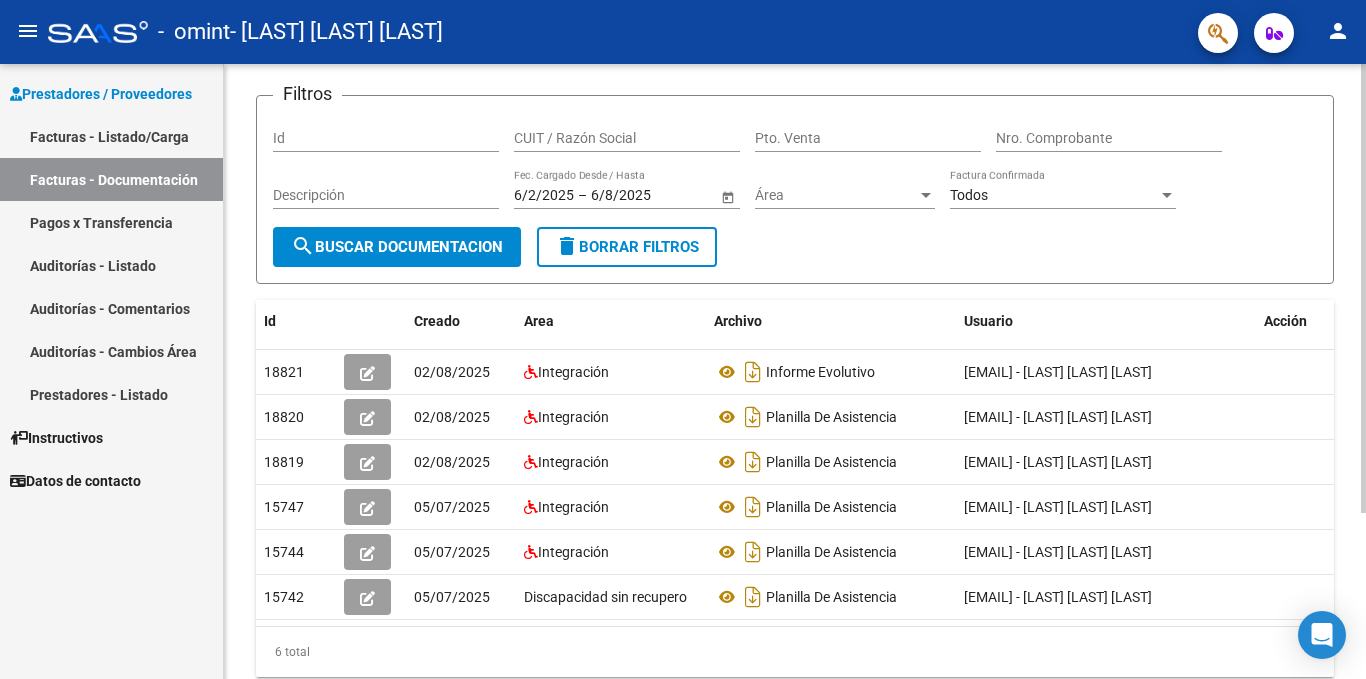 scroll, scrollTop: 228, scrollLeft: 0, axis: vertical 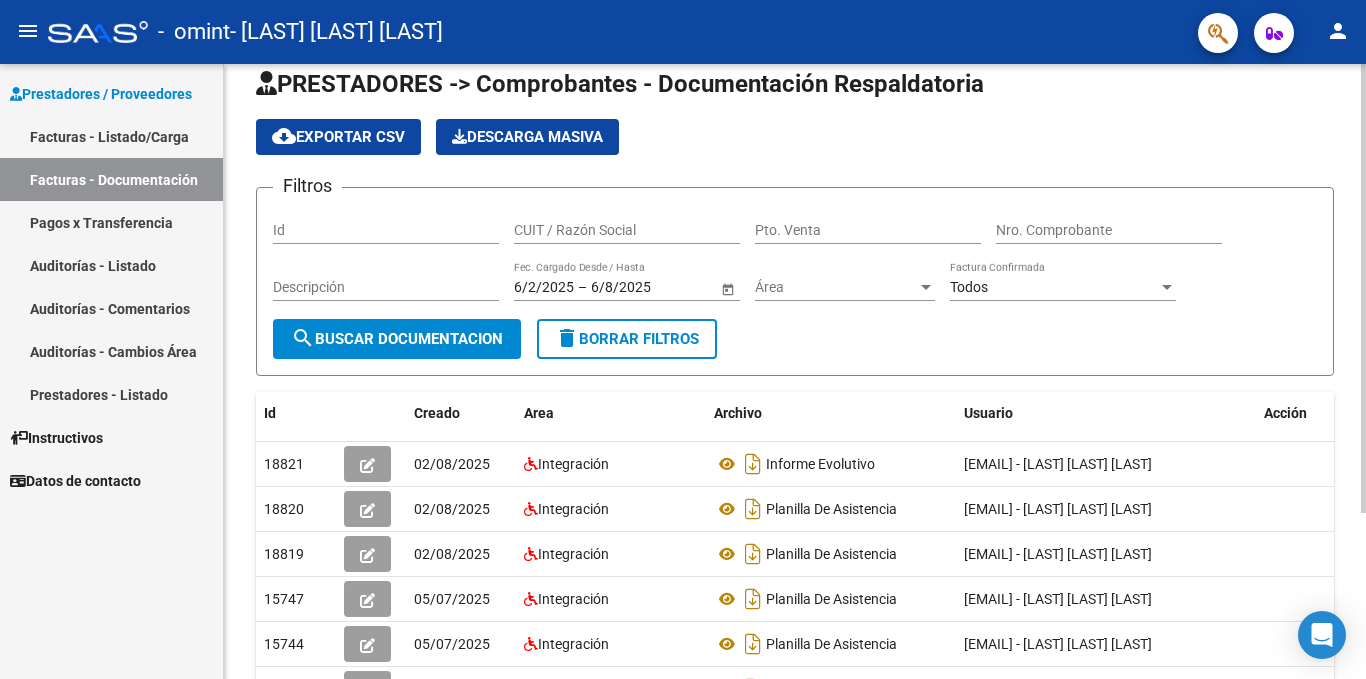 click on "Todos" at bounding box center [1054, 287] 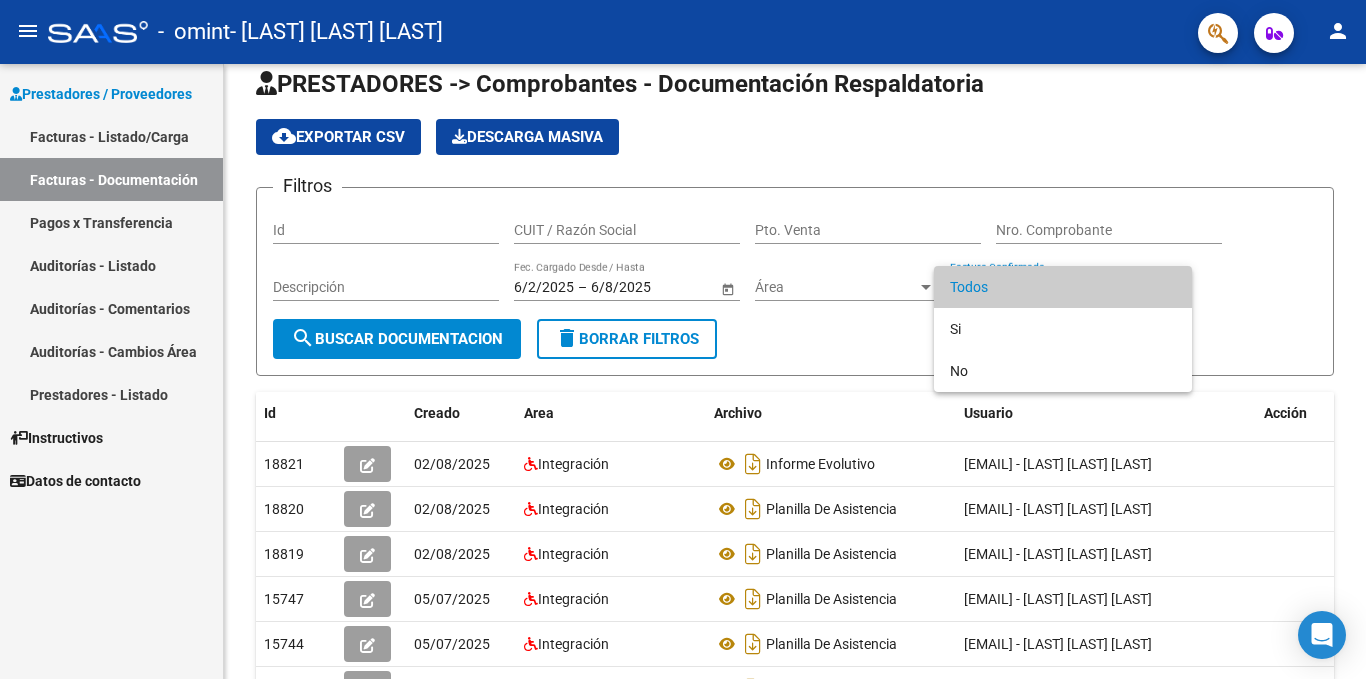 click at bounding box center (683, 339) 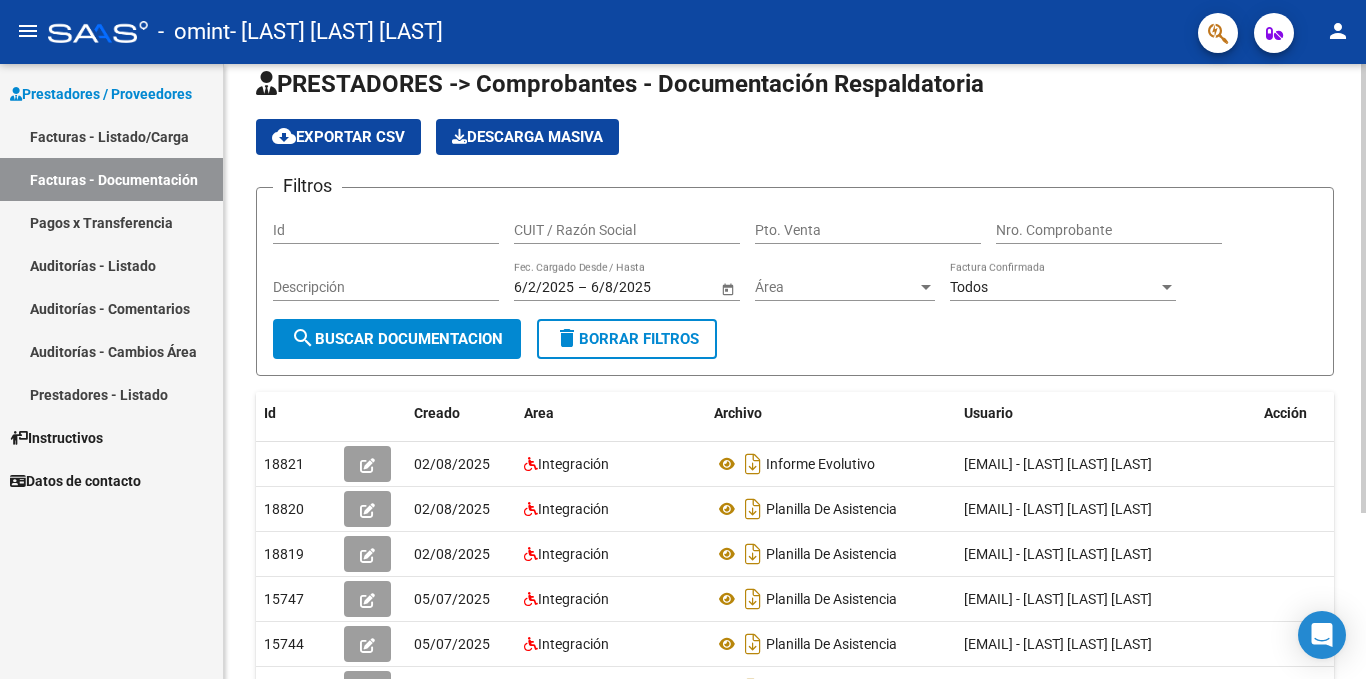 scroll, scrollTop: 128, scrollLeft: 0, axis: vertical 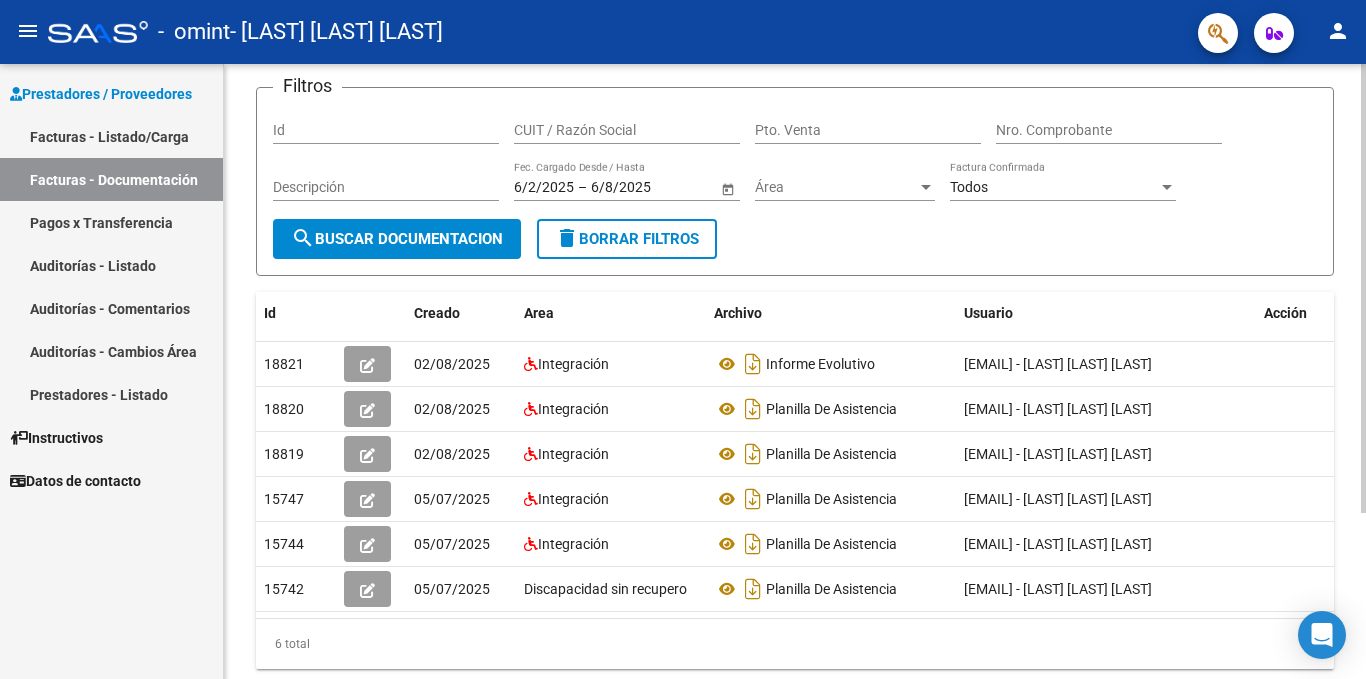 click on "CUIT / Razón Social" at bounding box center (627, 130) 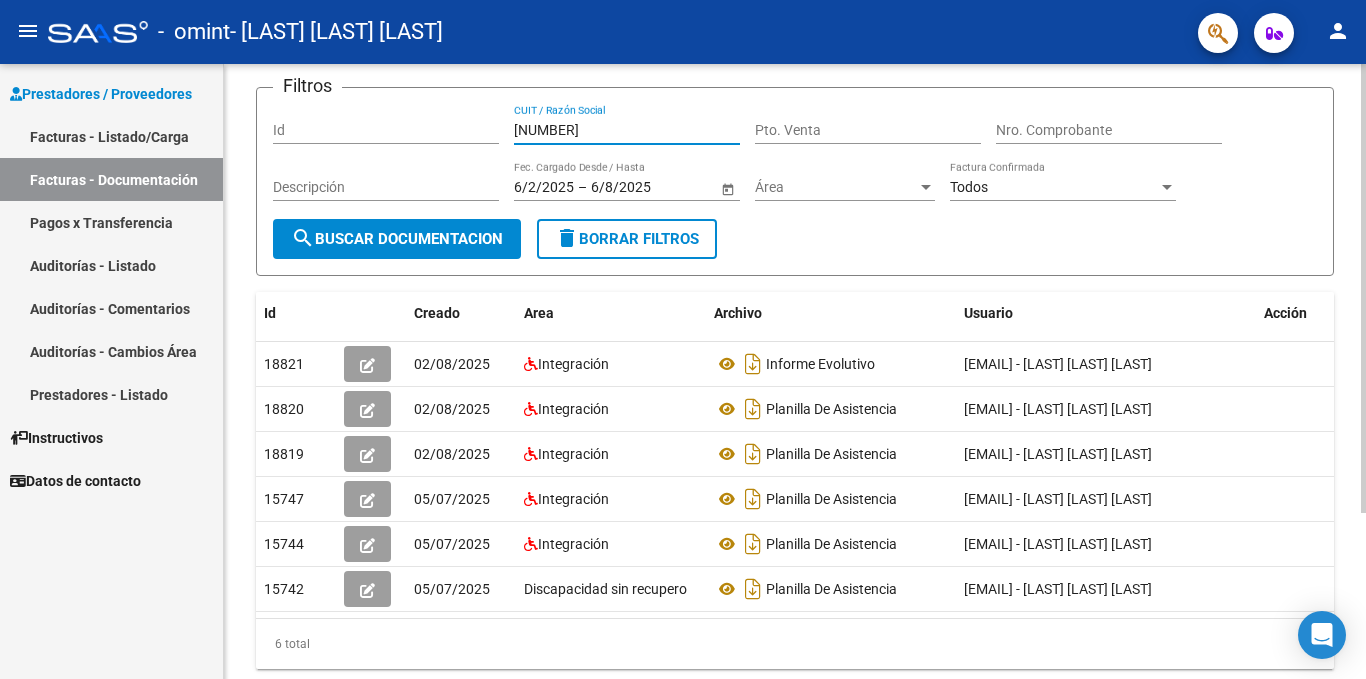 type on "[NUMBER]" 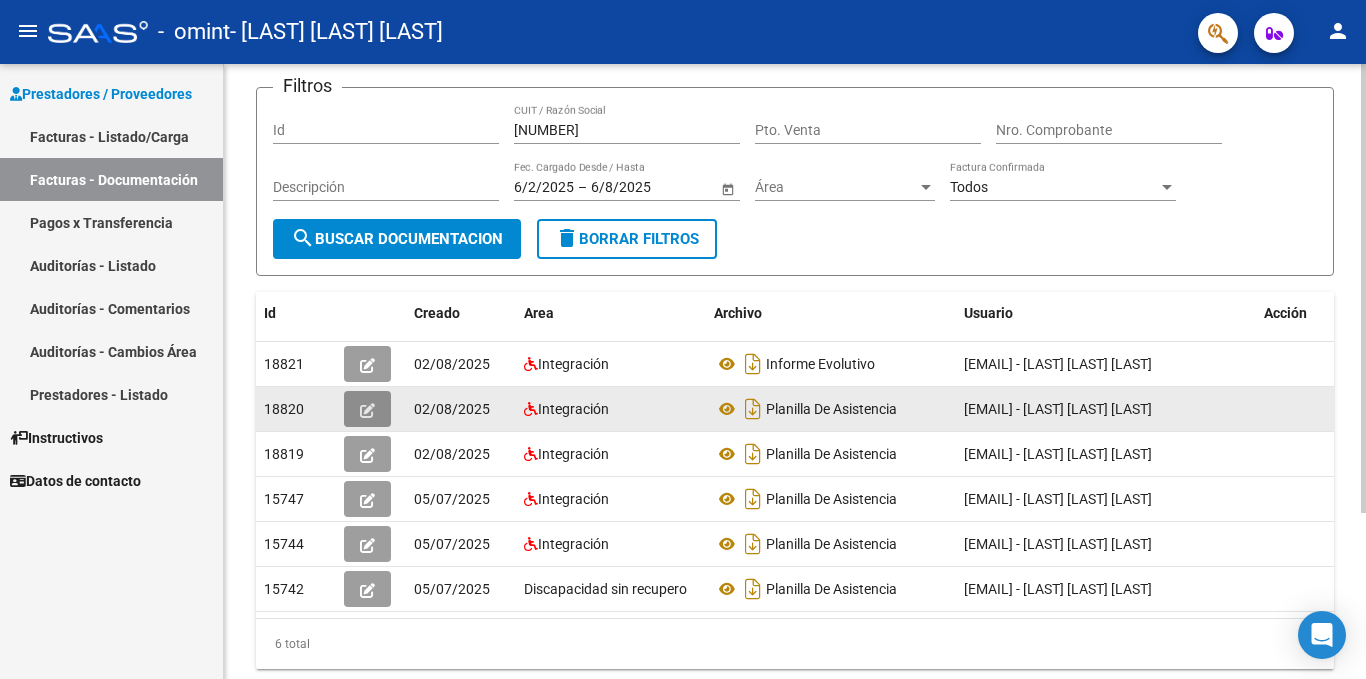 click 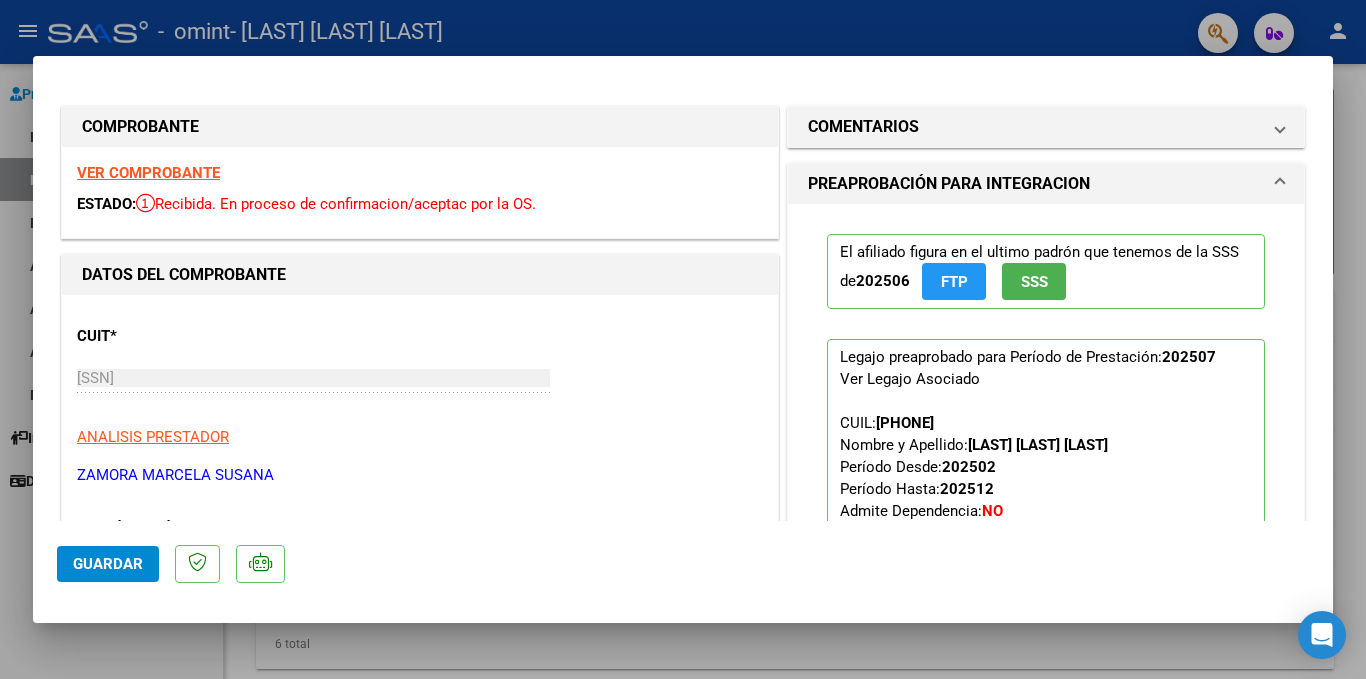 click at bounding box center (683, 339) 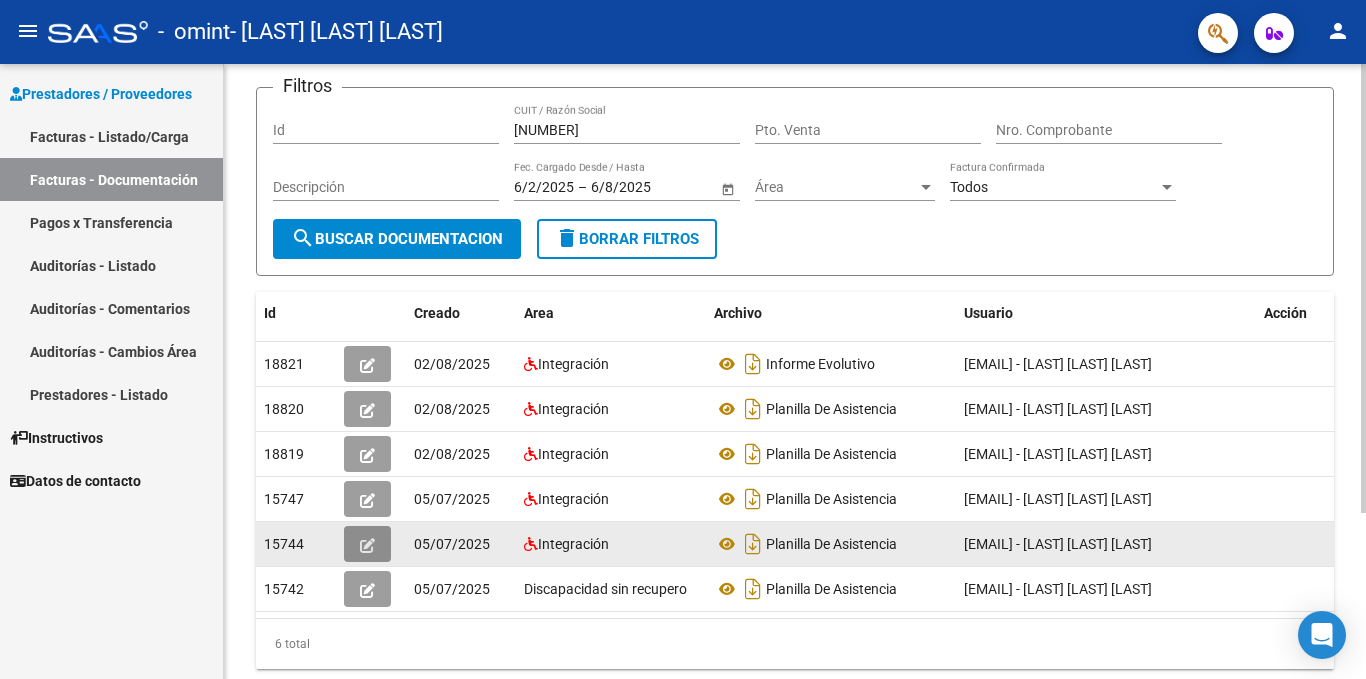 click 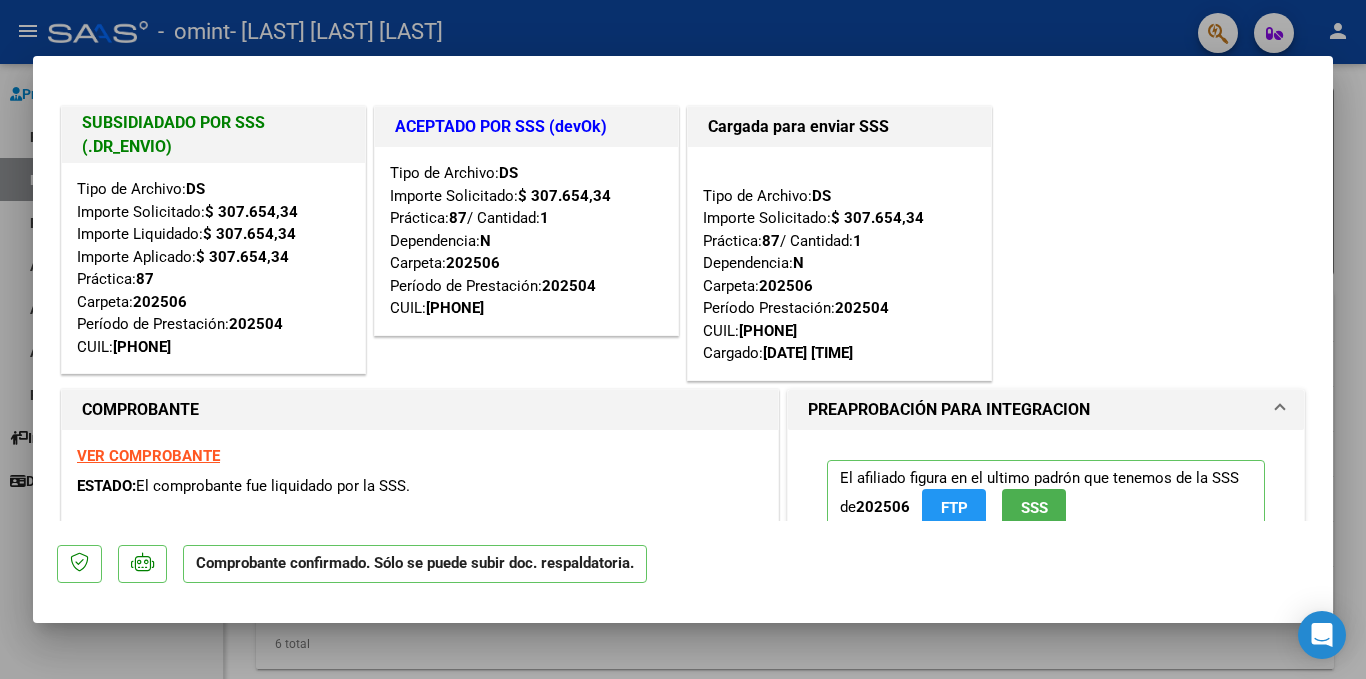 click at bounding box center [683, 339] 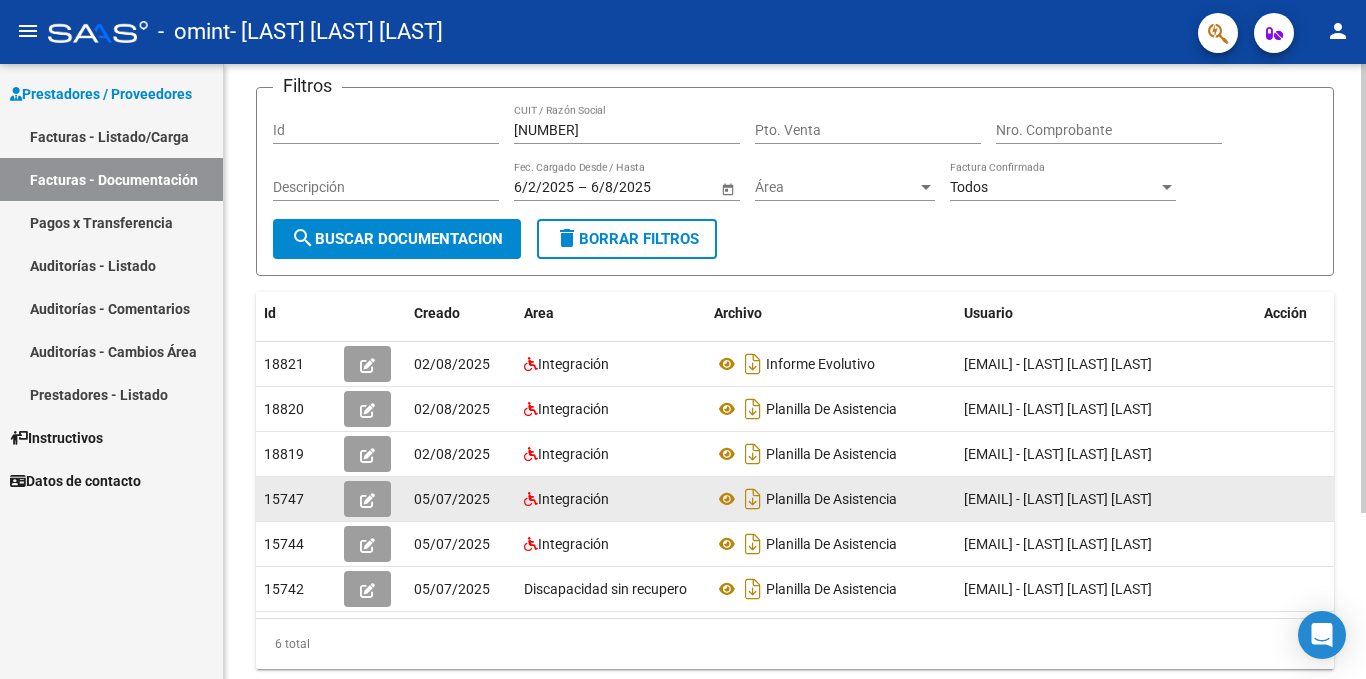 click 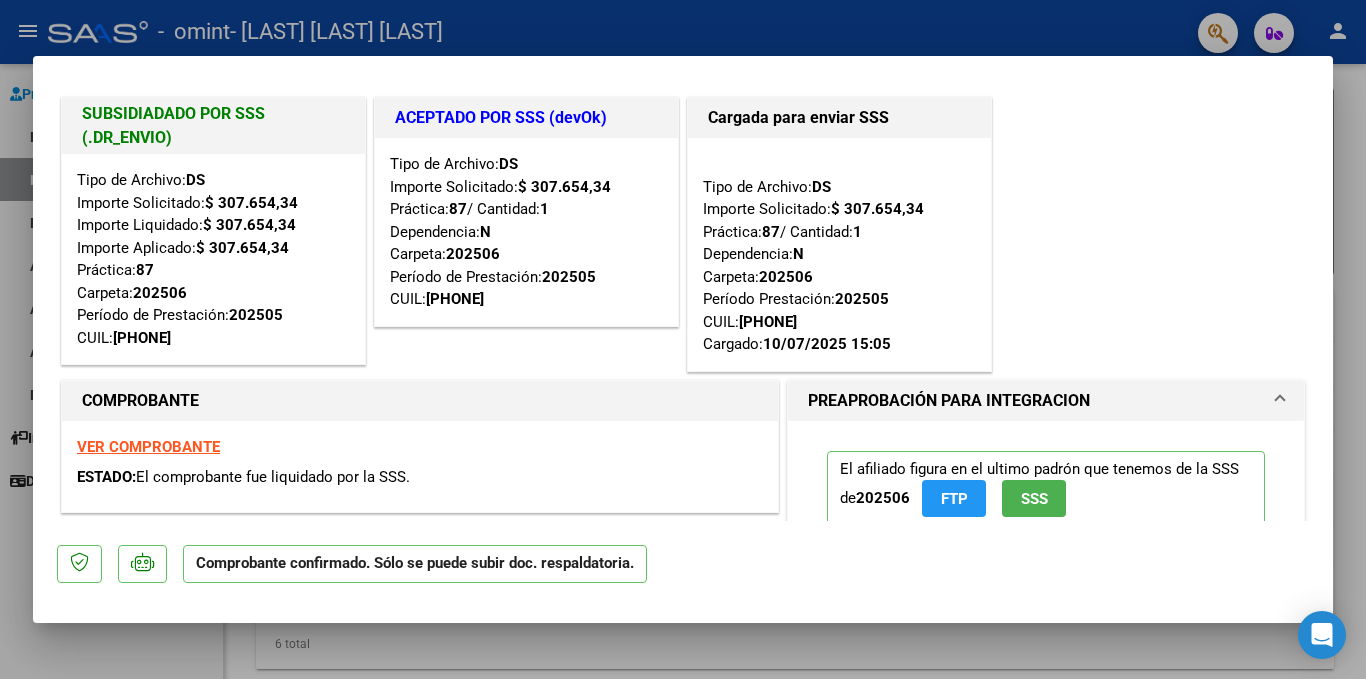 scroll, scrollTop: 0, scrollLeft: 0, axis: both 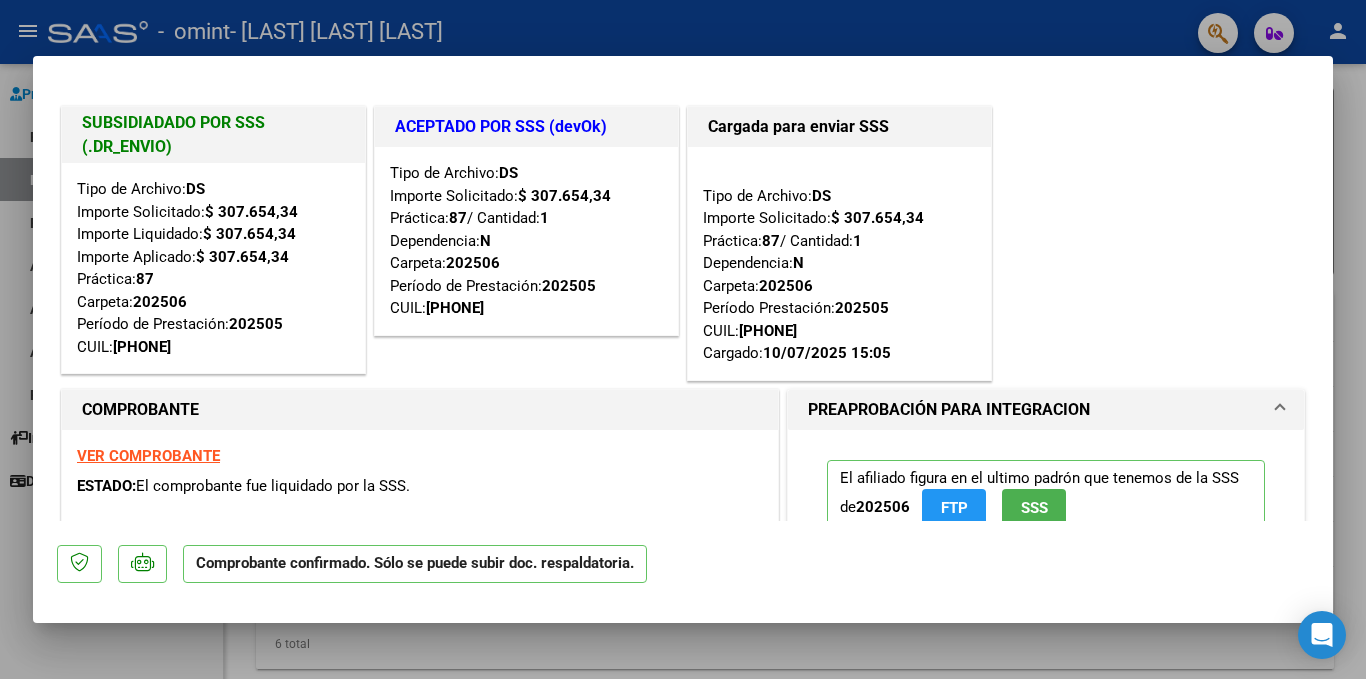 click on "VER COMPROBANTE" at bounding box center [148, 456] 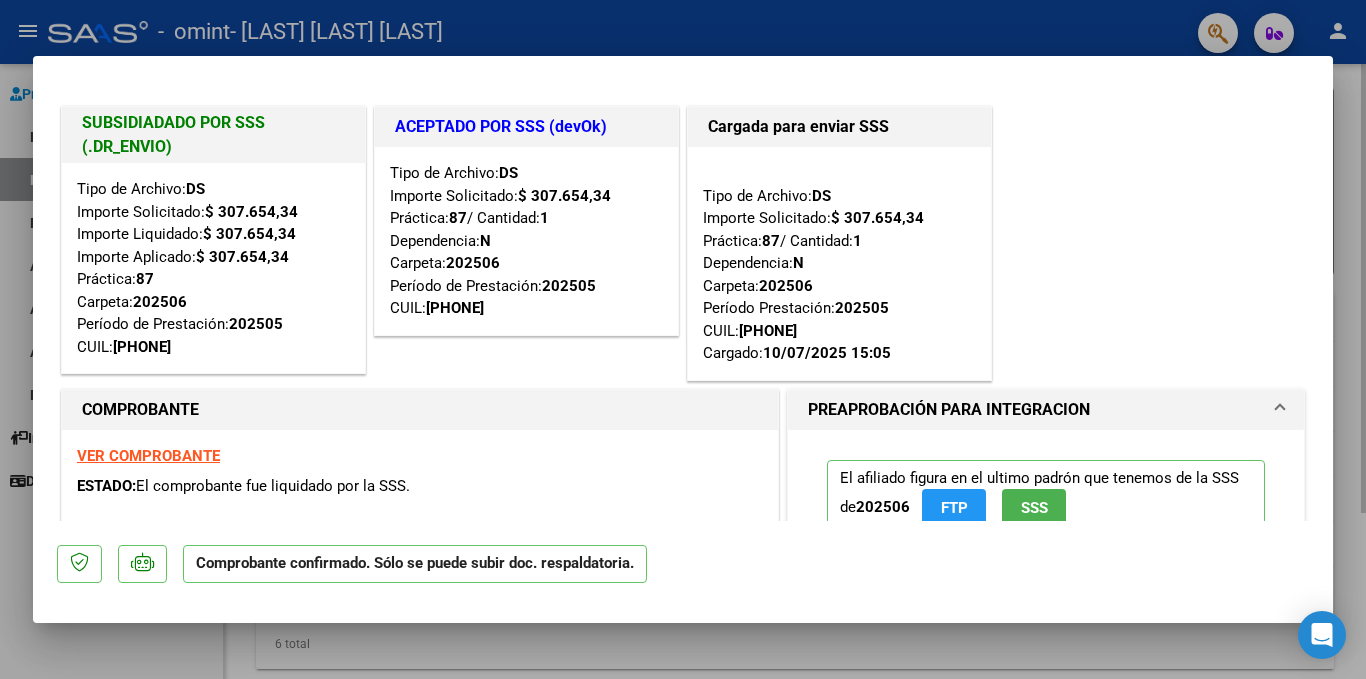 type 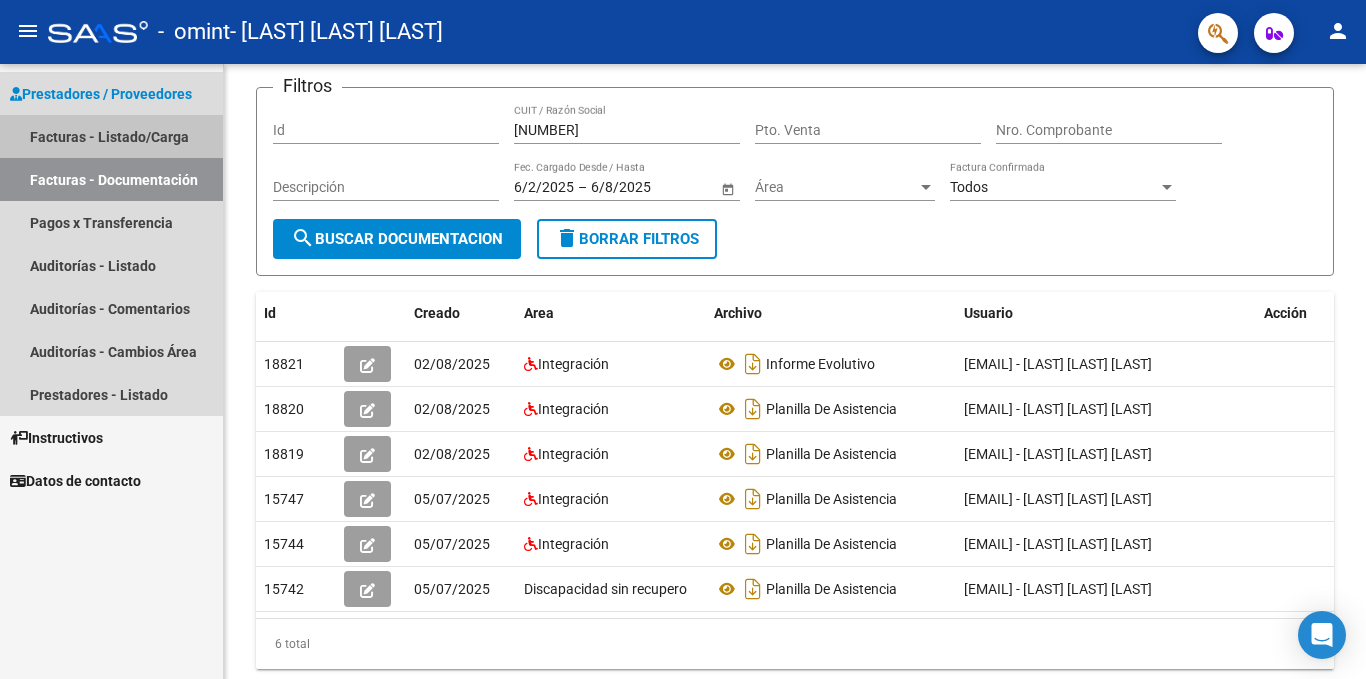 click on "Facturas - Listado/Carga" at bounding box center [111, 136] 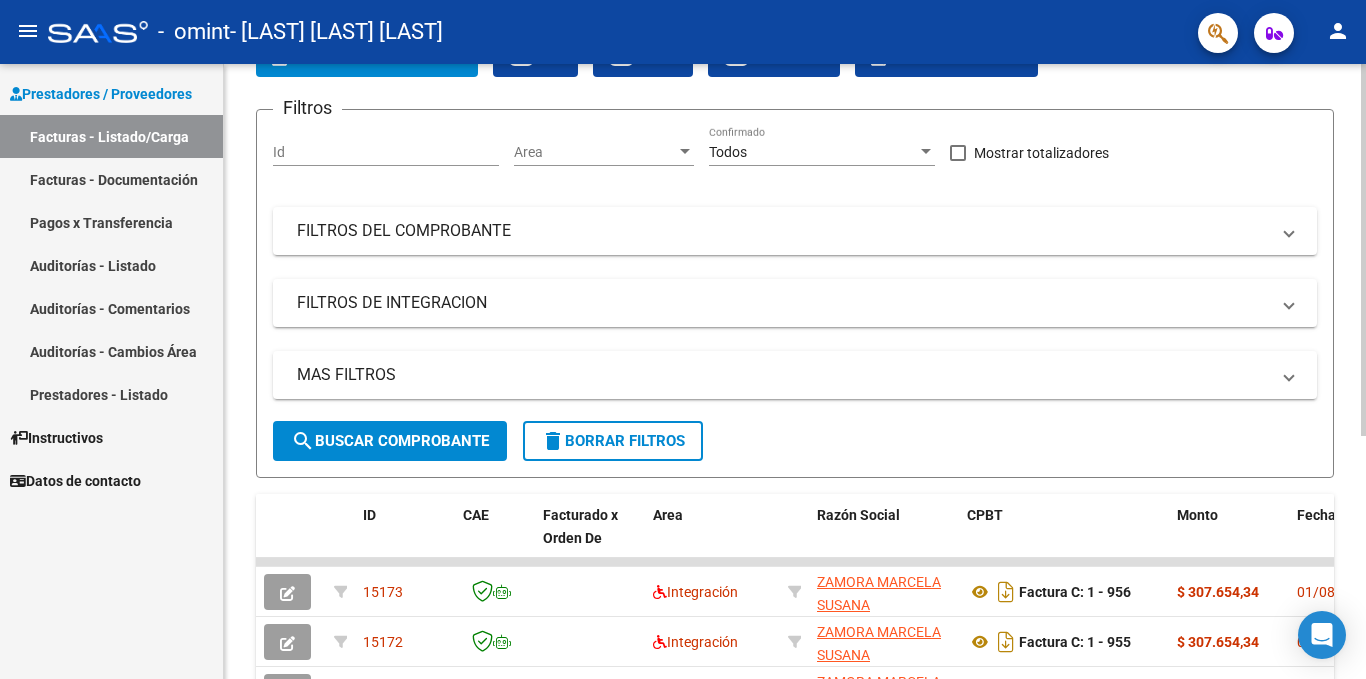 scroll, scrollTop: 328, scrollLeft: 0, axis: vertical 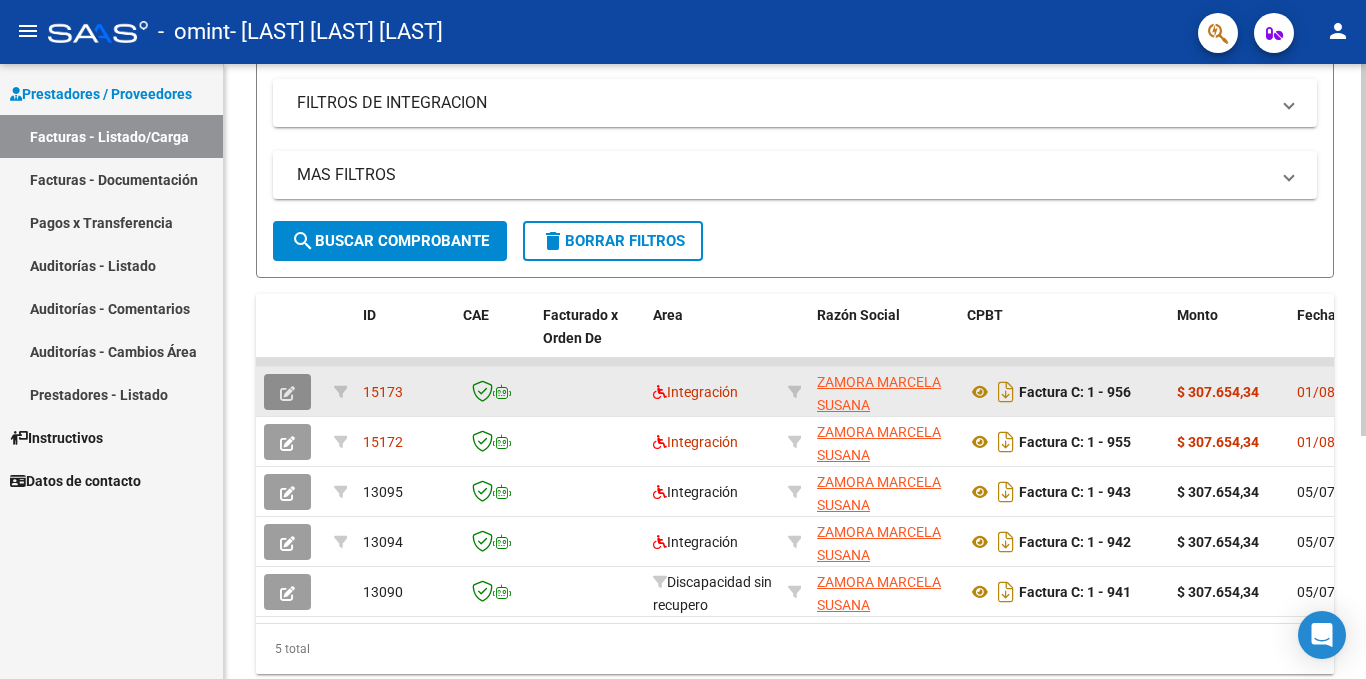 click 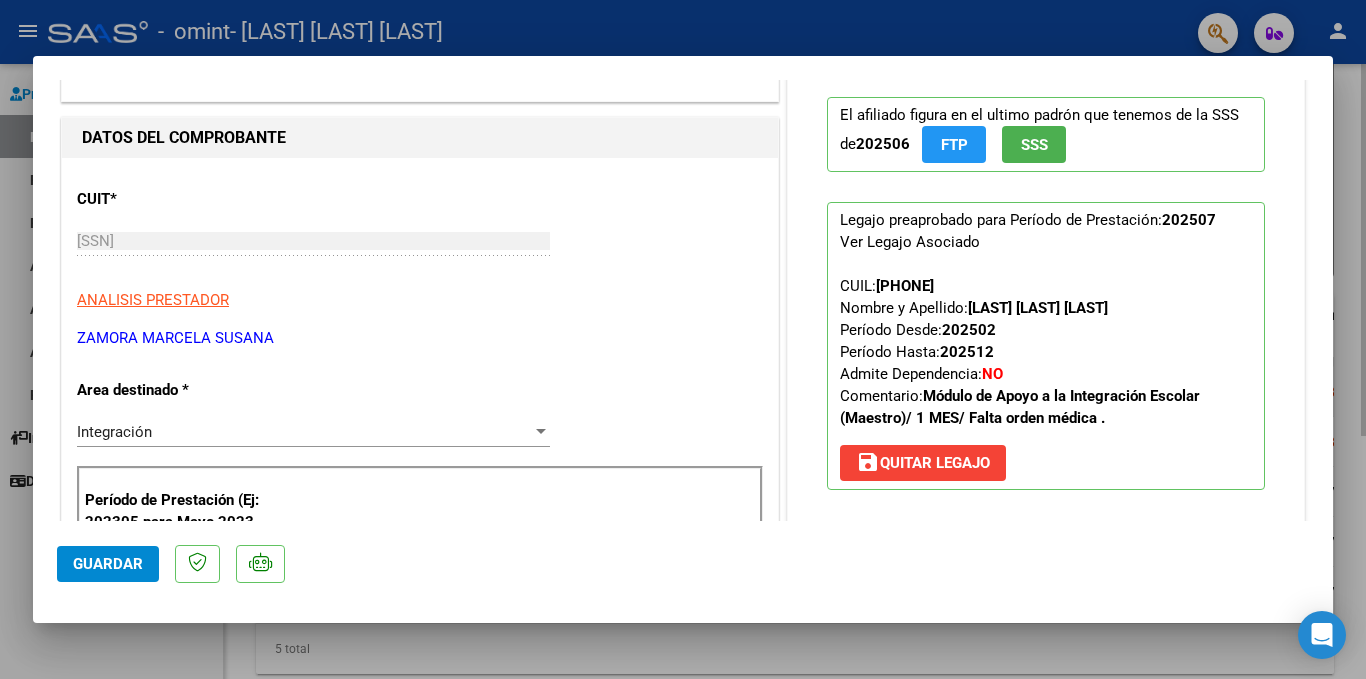 scroll, scrollTop: 0, scrollLeft: 0, axis: both 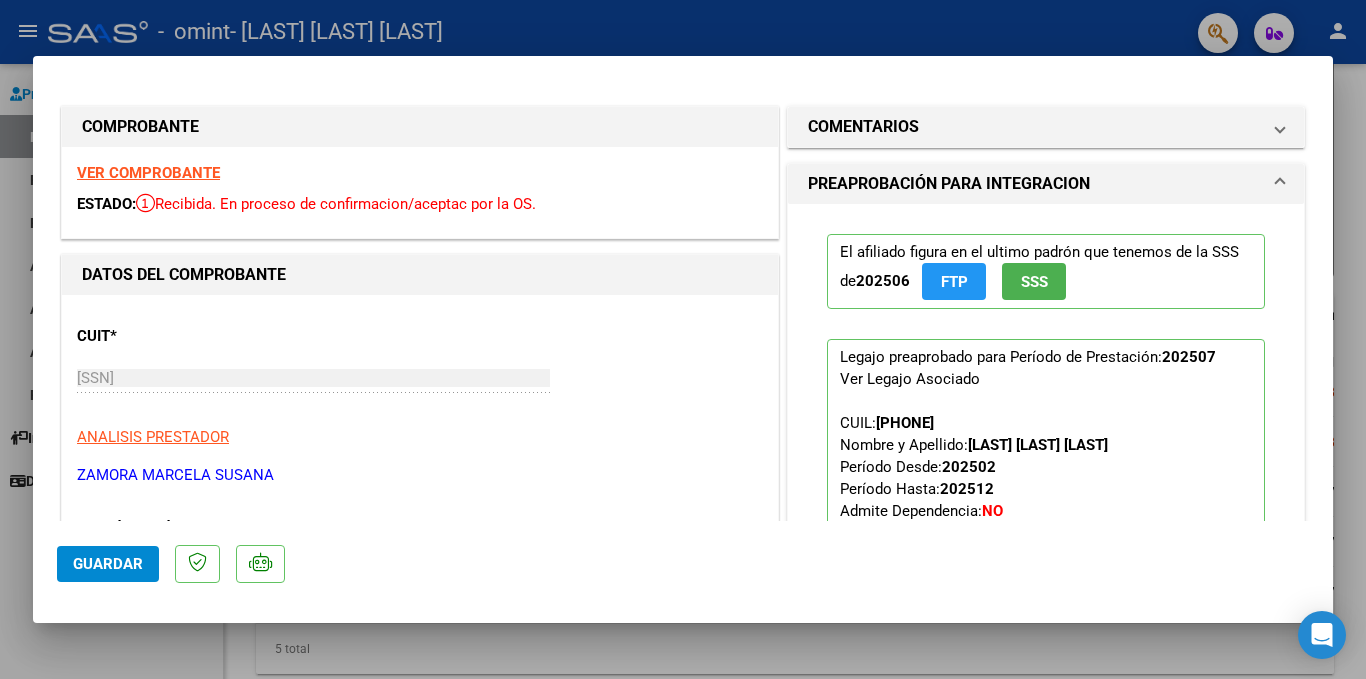 click at bounding box center [683, 339] 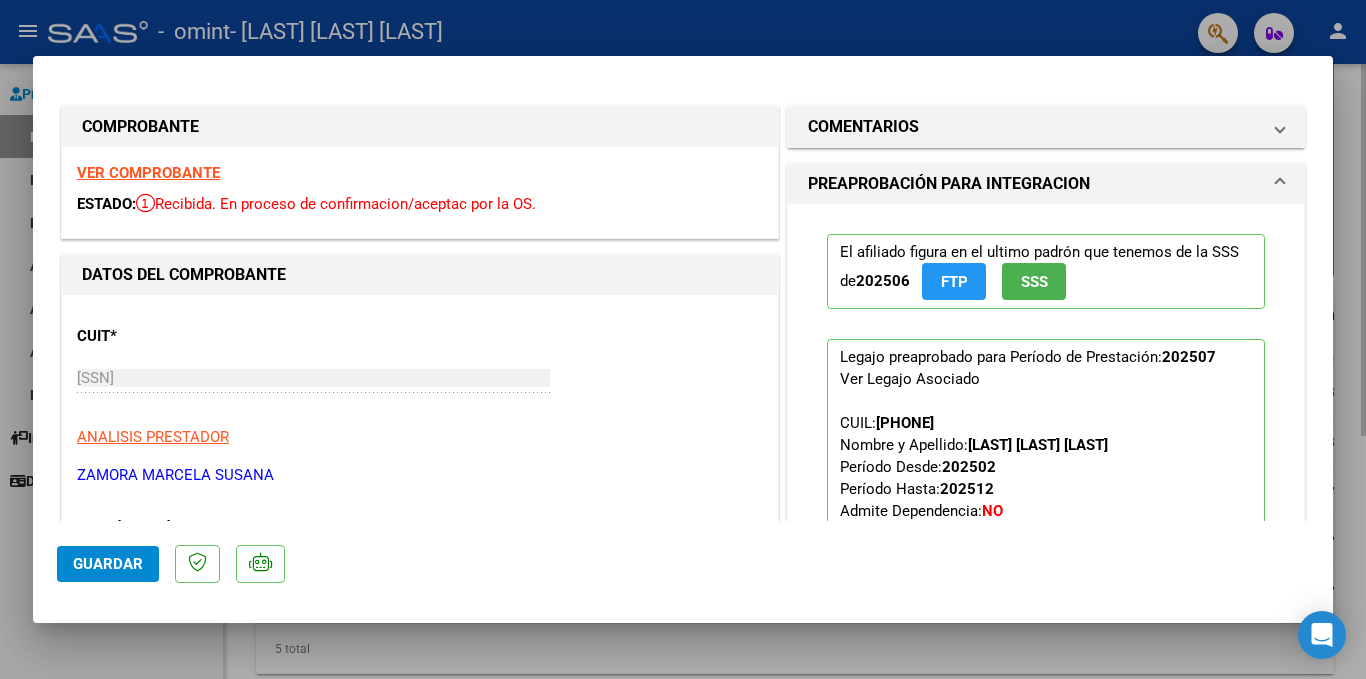 type 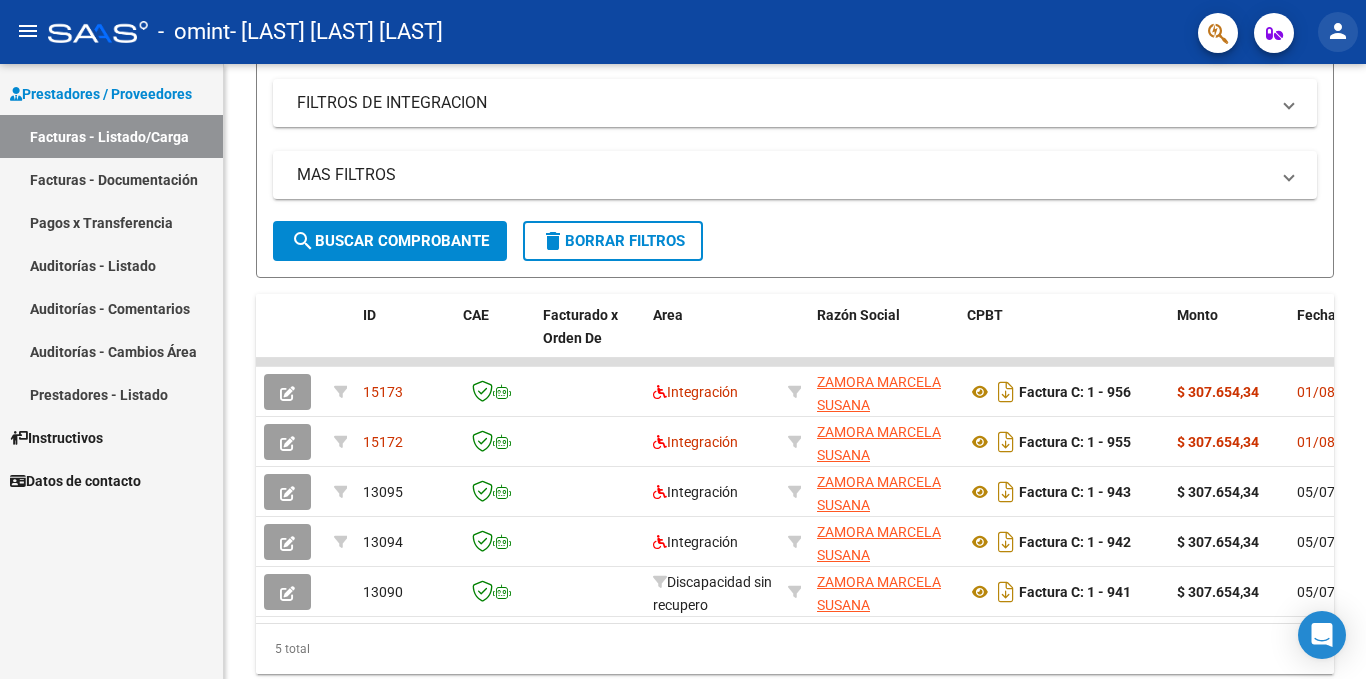 click on "person" 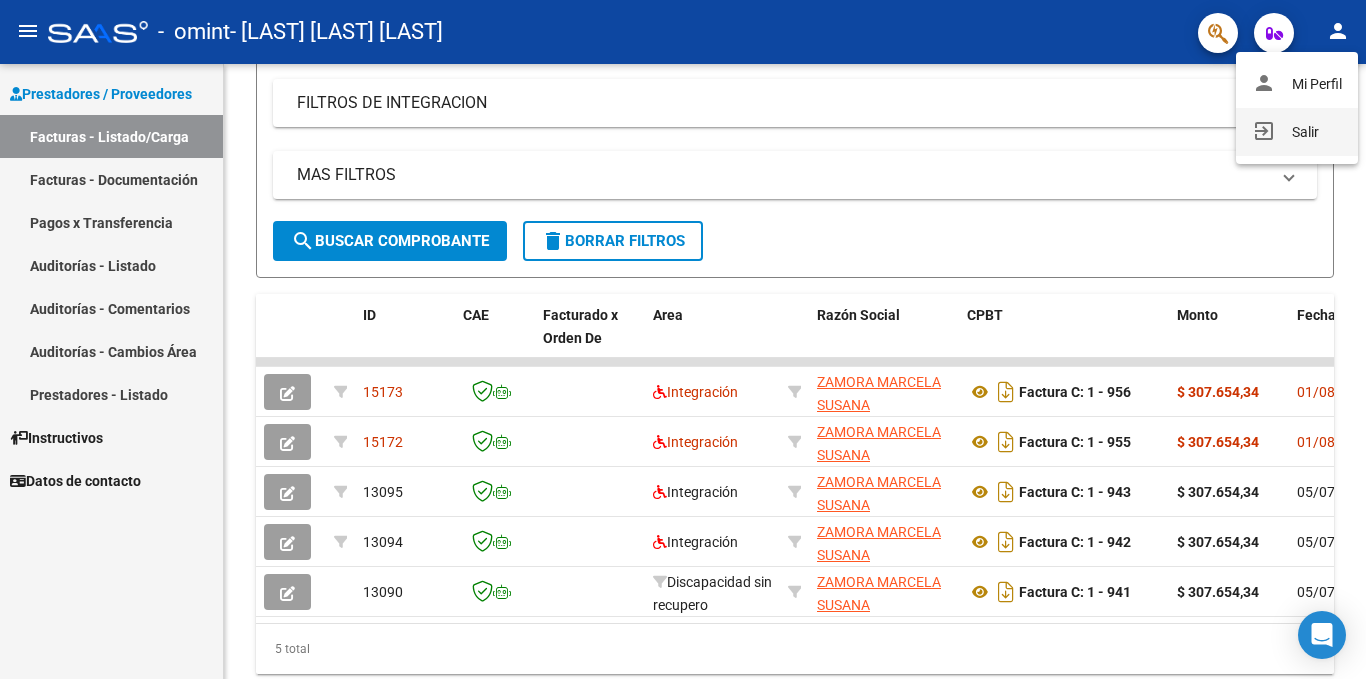 click on "exit_to_app  Salir" at bounding box center [1297, 132] 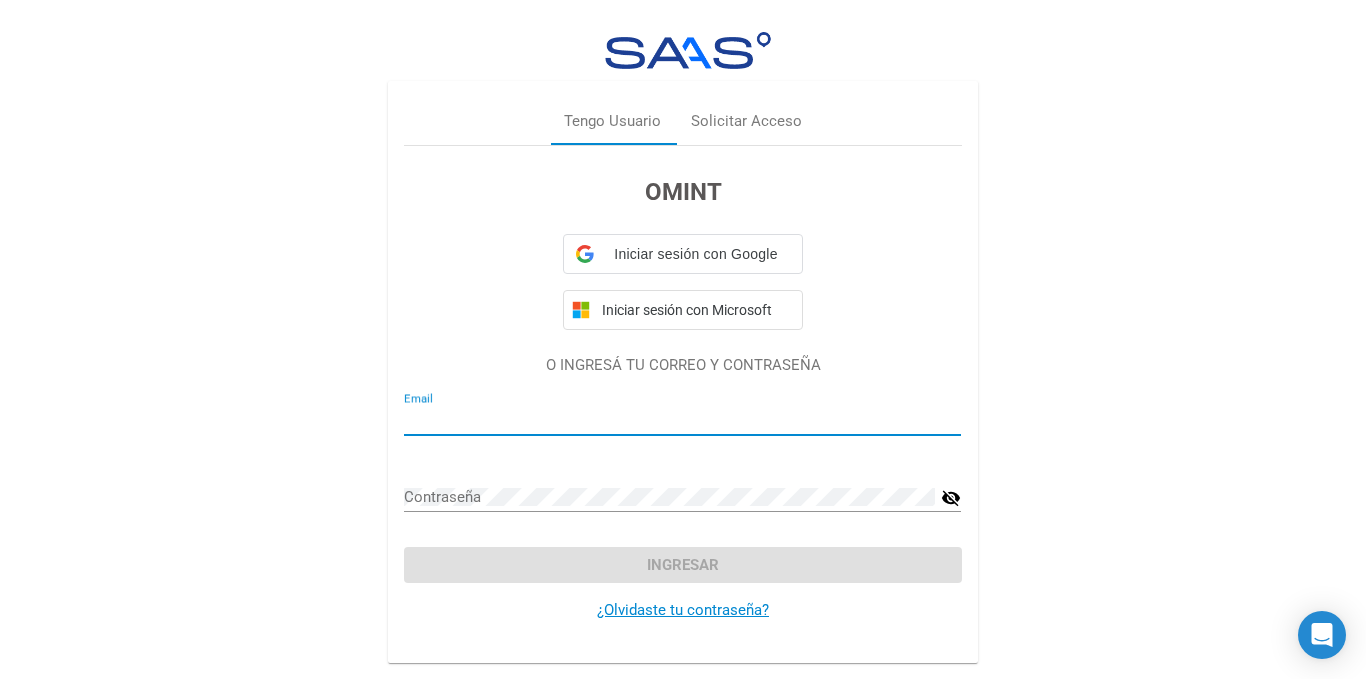 type on "[EMAIL]" 